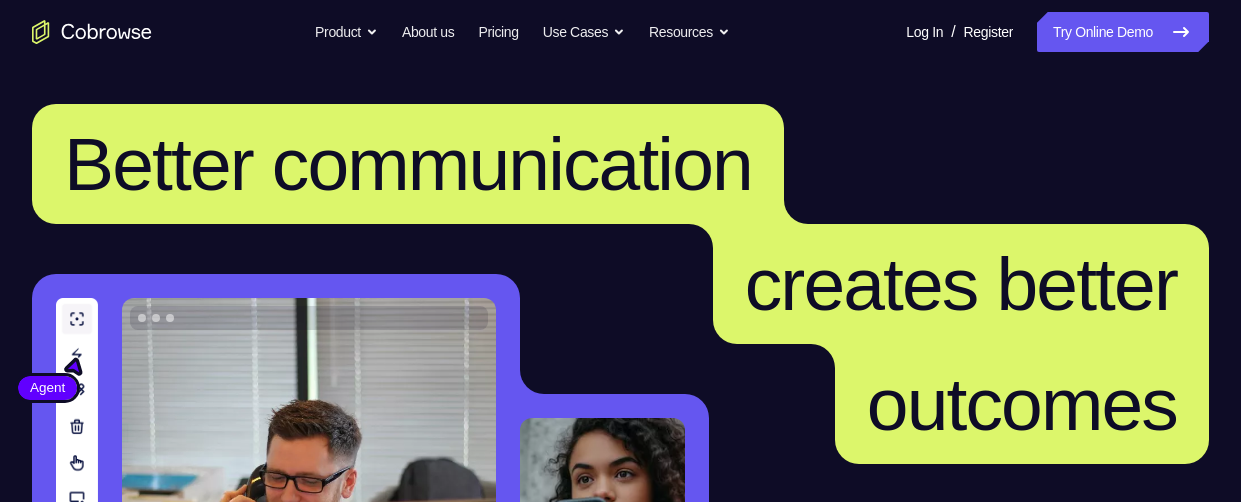 scroll, scrollTop: 268, scrollLeft: 0, axis: vertical 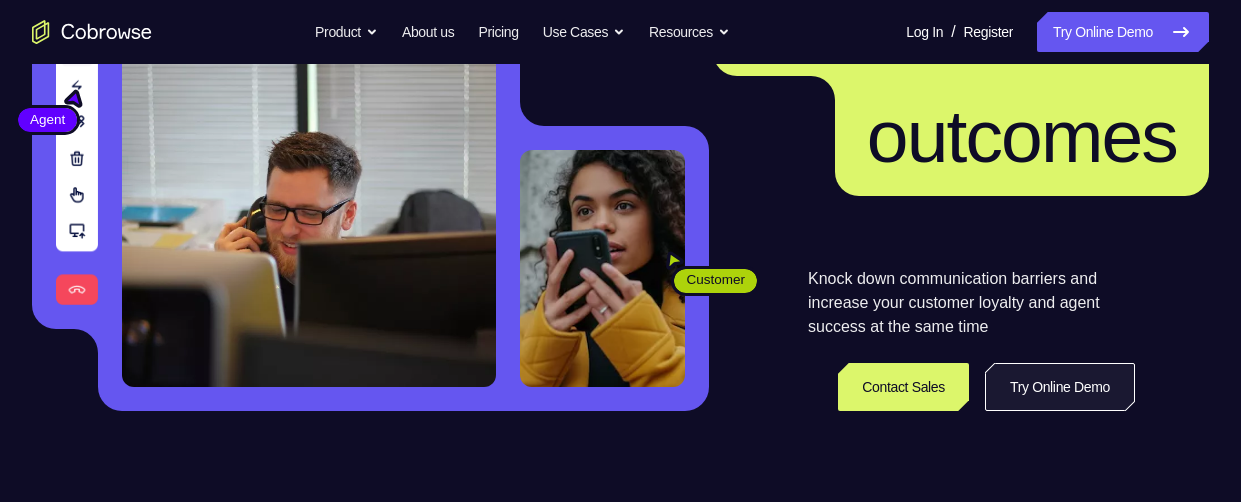 click on "Try Online Demo" at bounding box center [1060, 387] 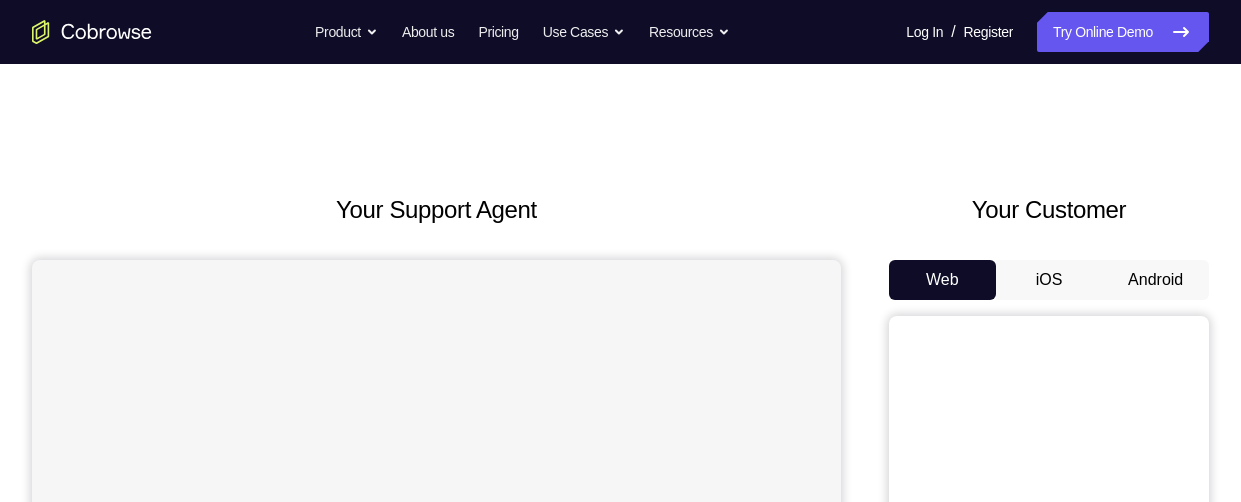 scroll, scrollTop: 62, scrollLeft: 0, axis: vertical 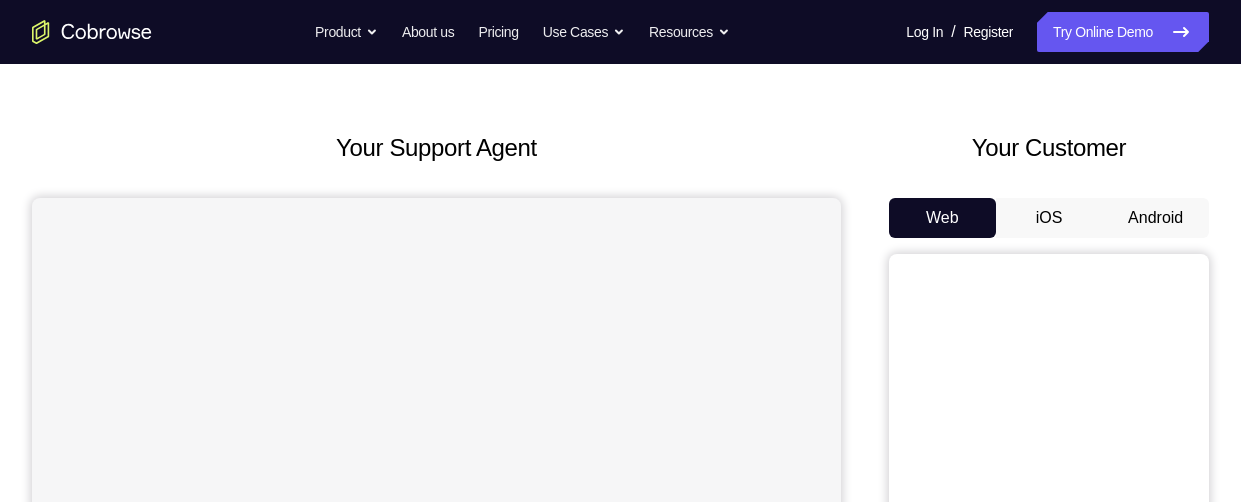 click on "Android" at bounding box center [1155, 218] 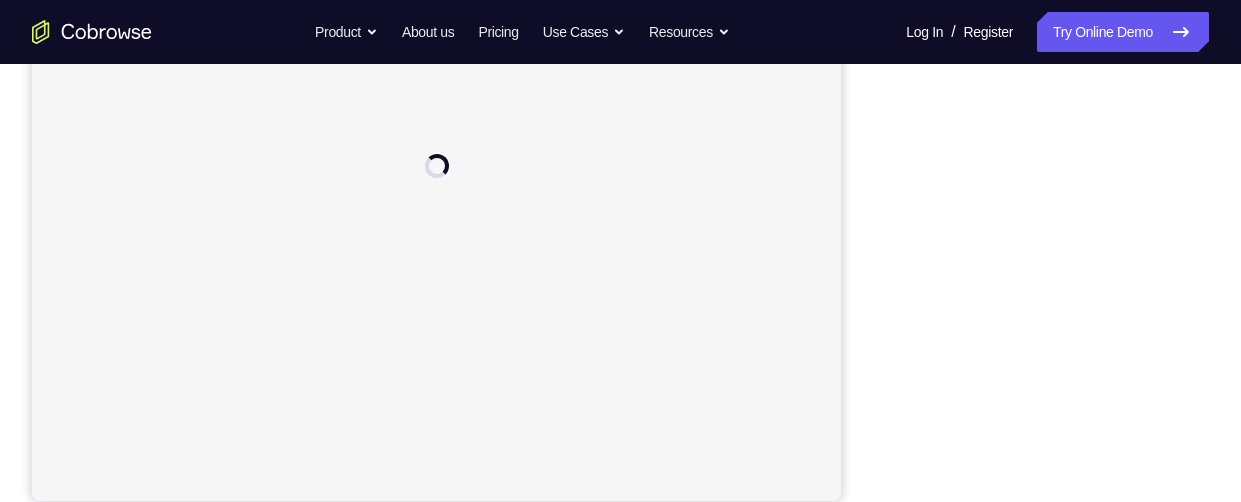 scroll, scrollTop: 625, scrollLeft: 0, axis: vertical 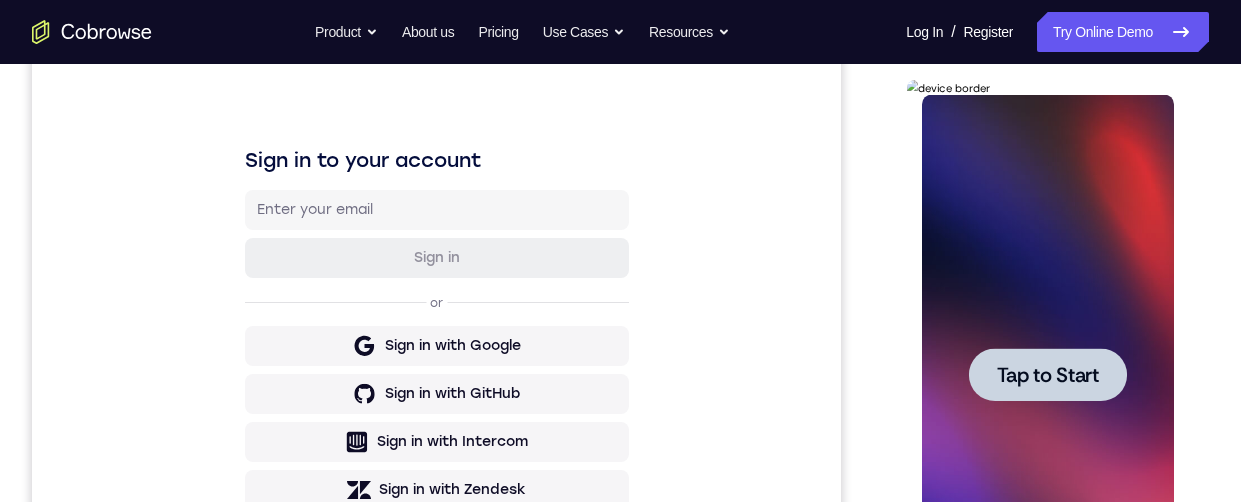 click on "Tap to Start" at bounding box center [1047, 375] 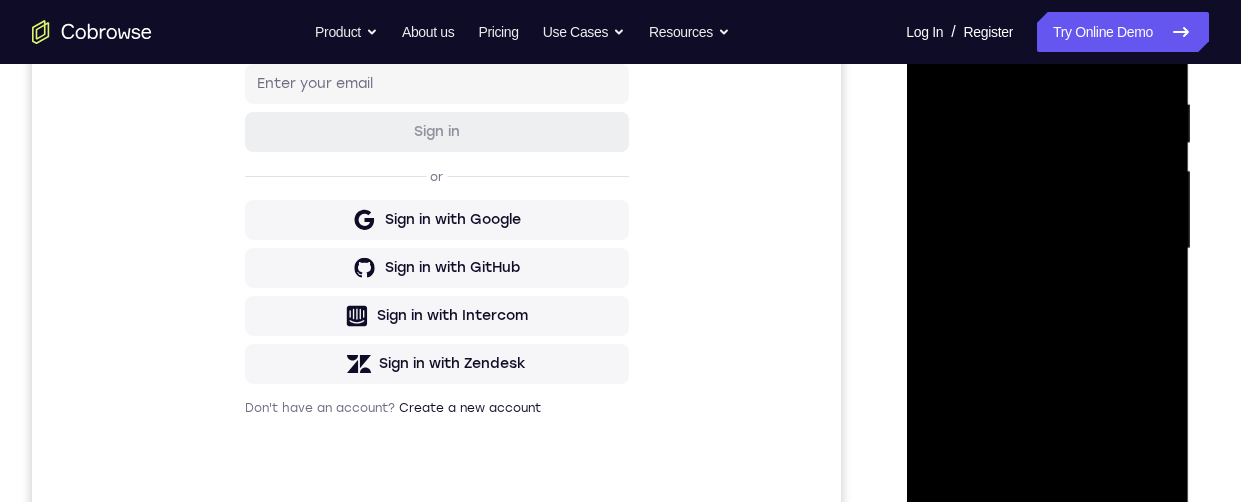 scroll, scrollTop: 398, scrollLeft: 0, axis: vertical 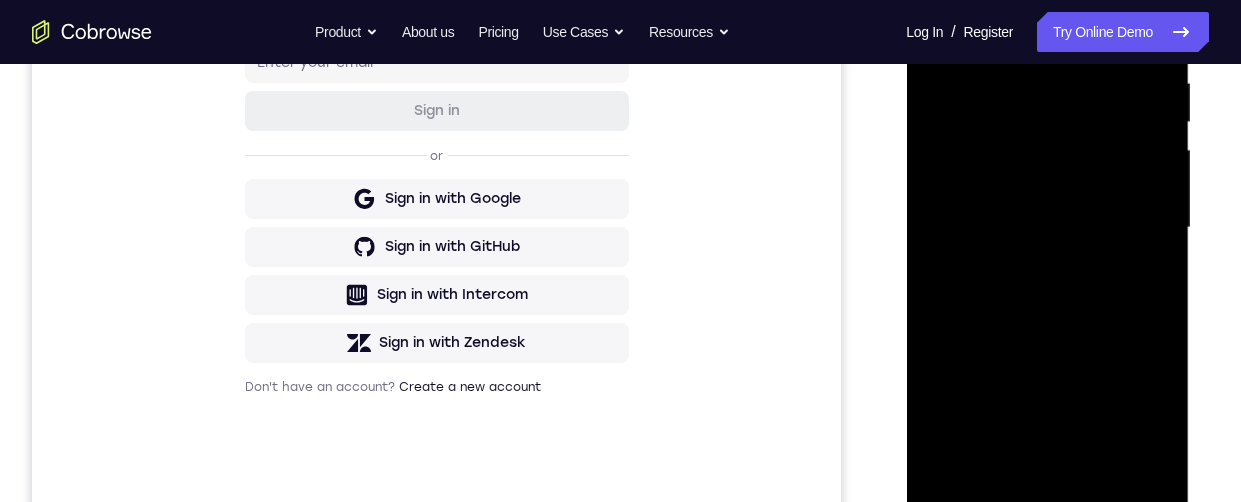 click at bounding box center (1047, 228) 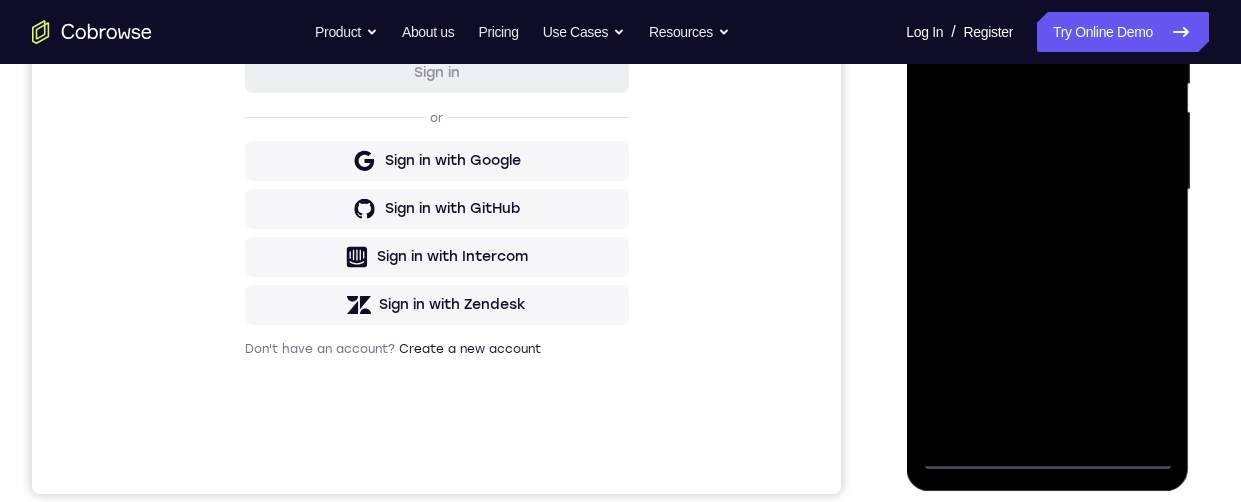 scroll, scrollTop: 362, scrollLeft: 0, axis: vertical 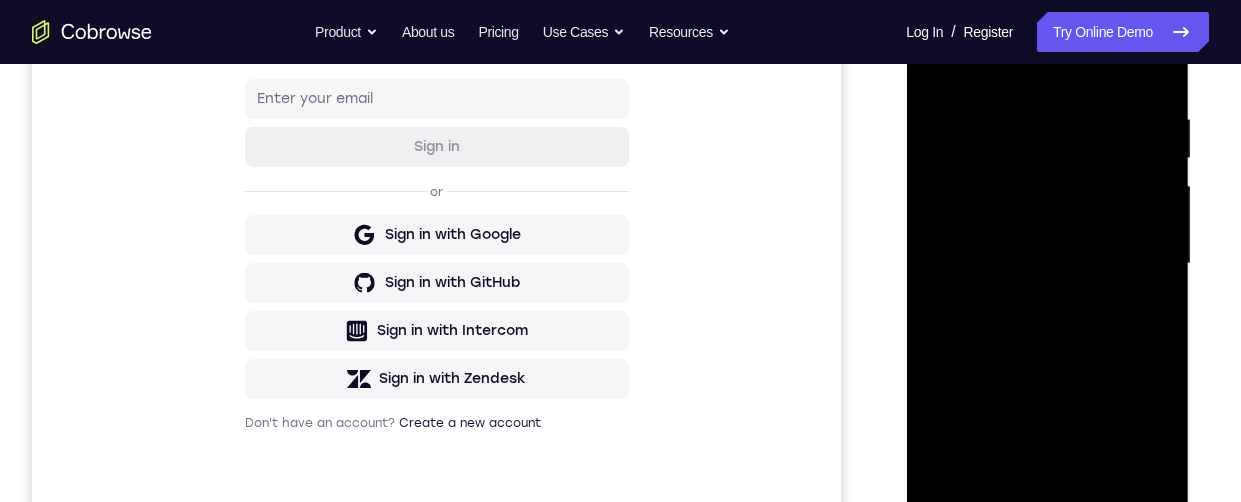 click at bounding box center [1047, 264] 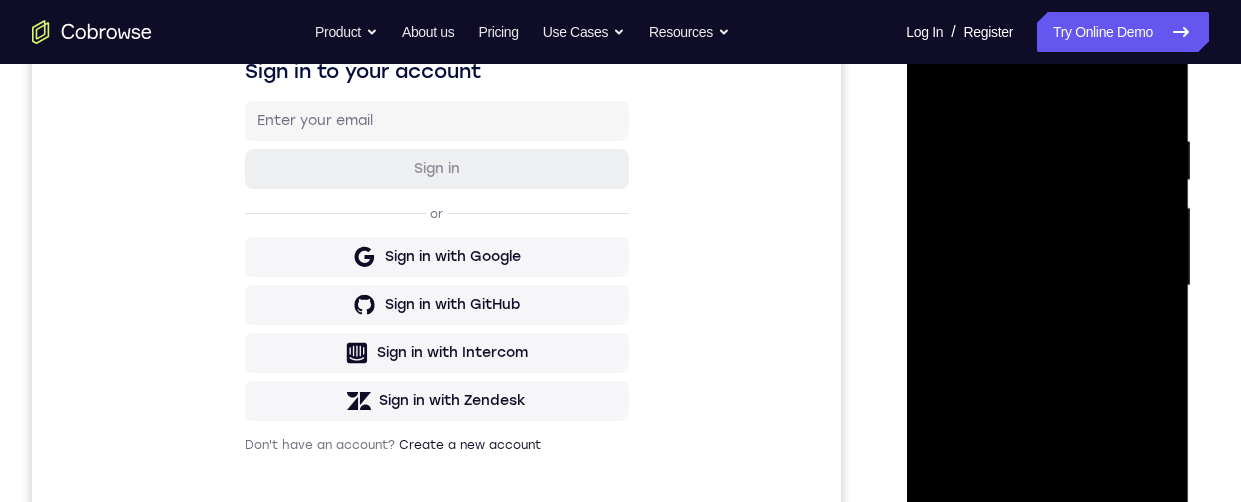 scroll, scrollTop: 255, scrollLeft: 0, axis: vertical 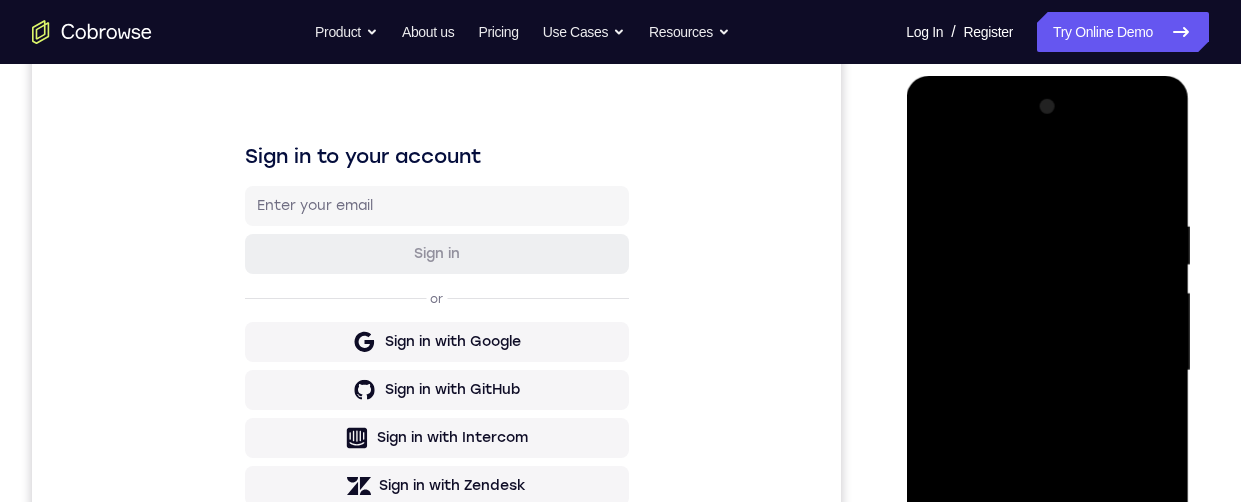 click at bounding box center (1047, 371) 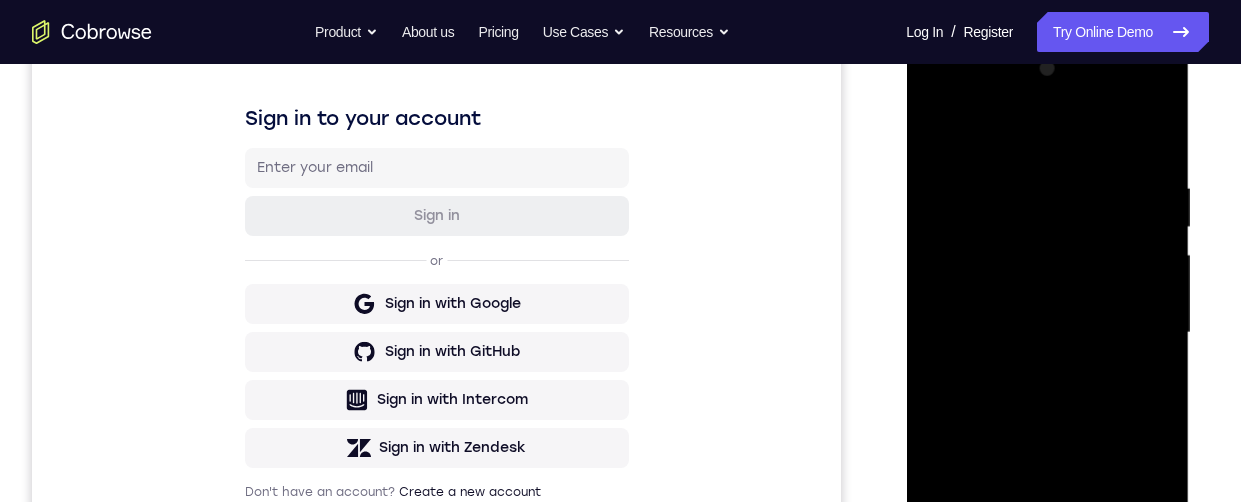 scroll, scrollTop: 307, scrollLeft: 0, axis: vertical 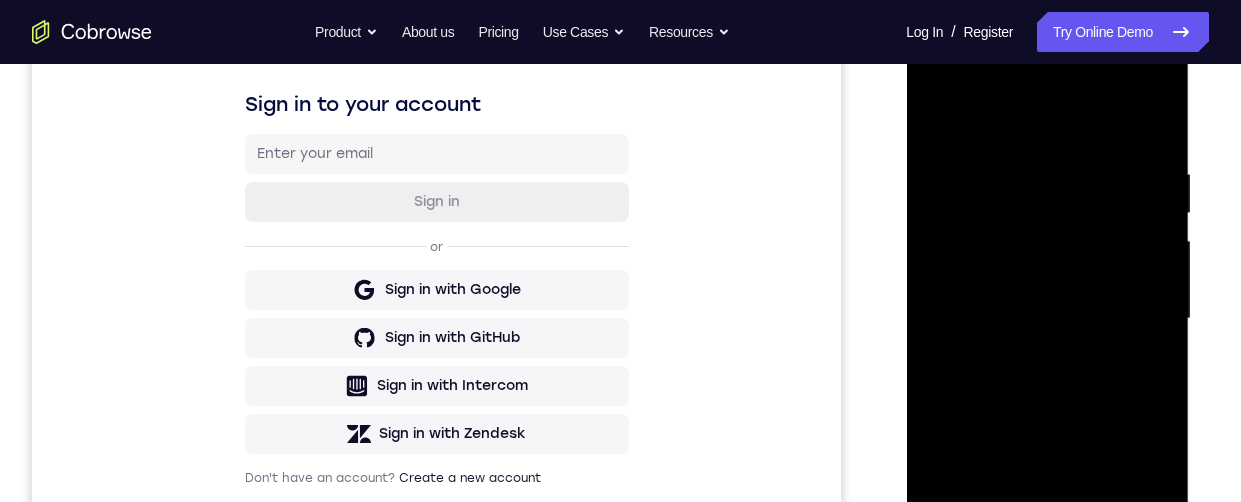 click at bounding box center (1047, 319) 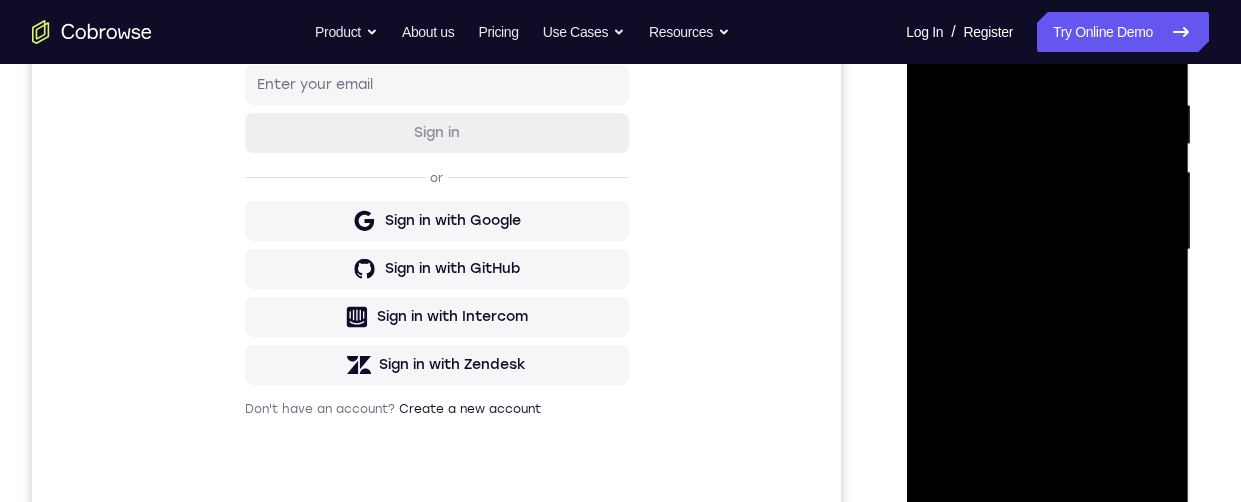 scroll, scrollTop: 371, scrollLeft: 0, axis: vertical 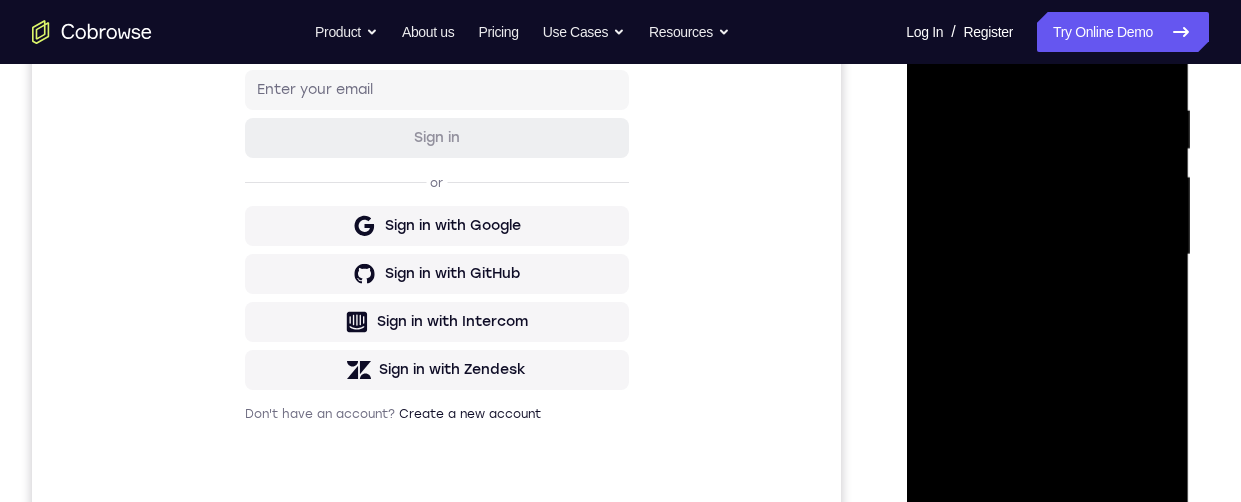 click at bounding box center [1047, 255] 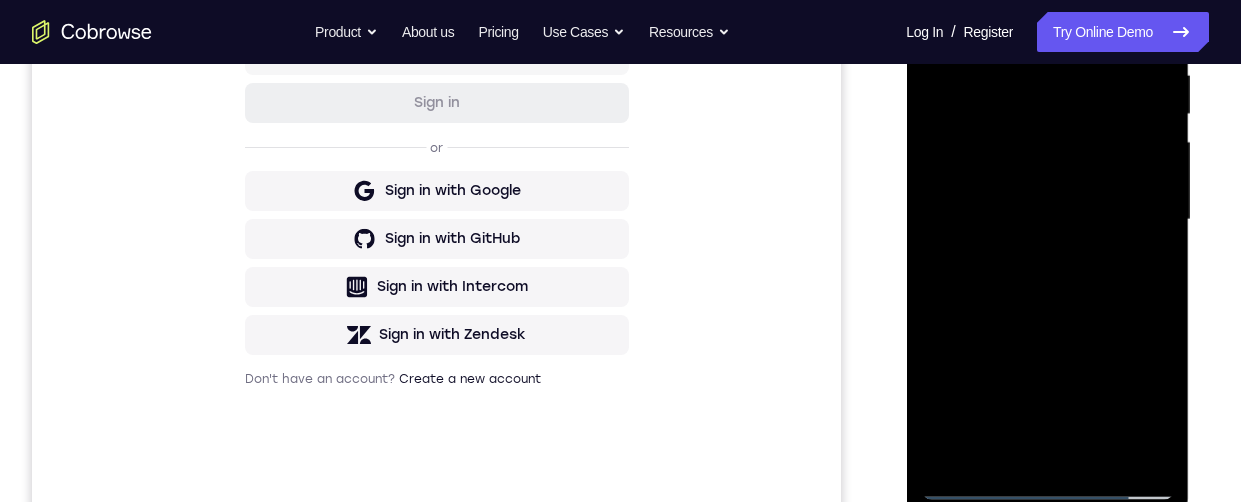 scroll, scrollTop: 447, scrollLeft: 0, axis: vertical 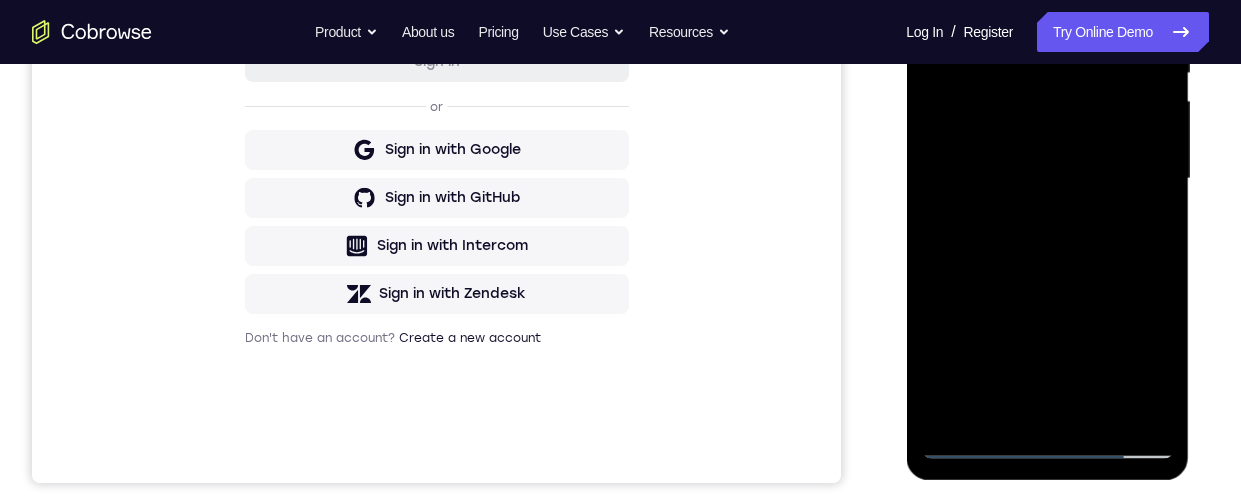 click at bounding box center (1047, 179) 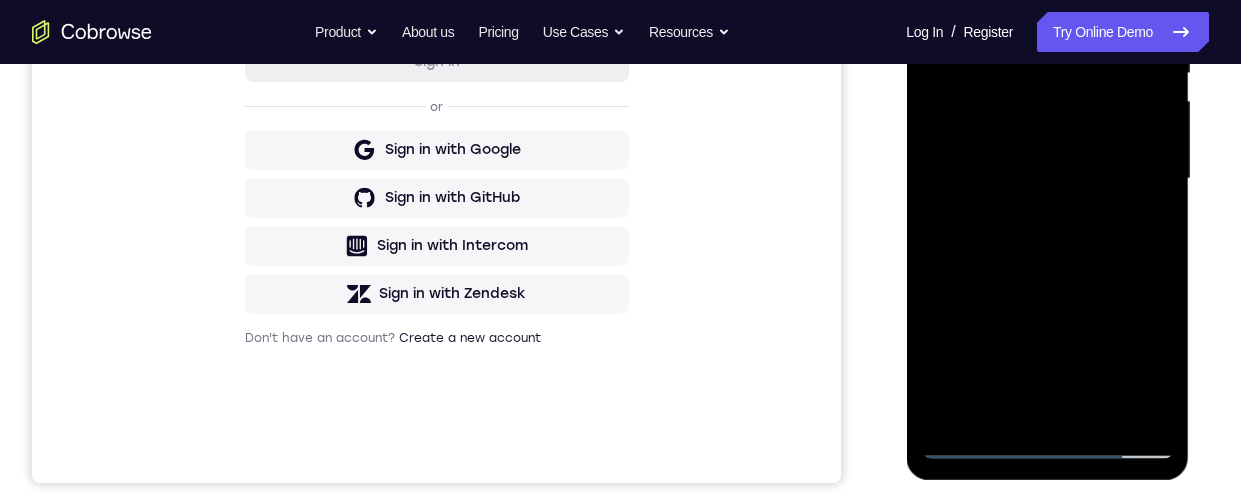 click at bounding box center (1047, 179) 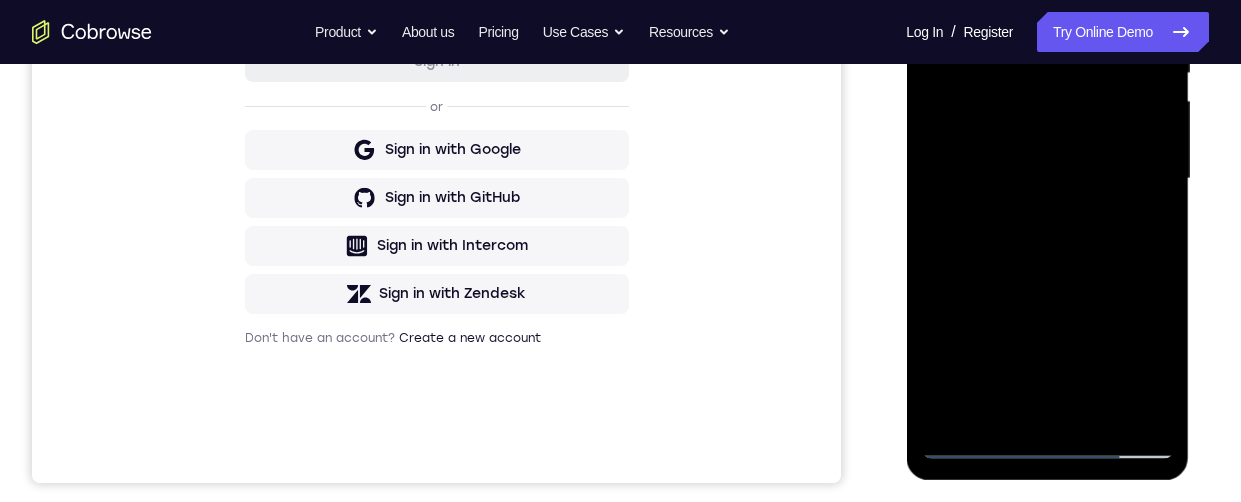 click at bounding box center (1047, 179) 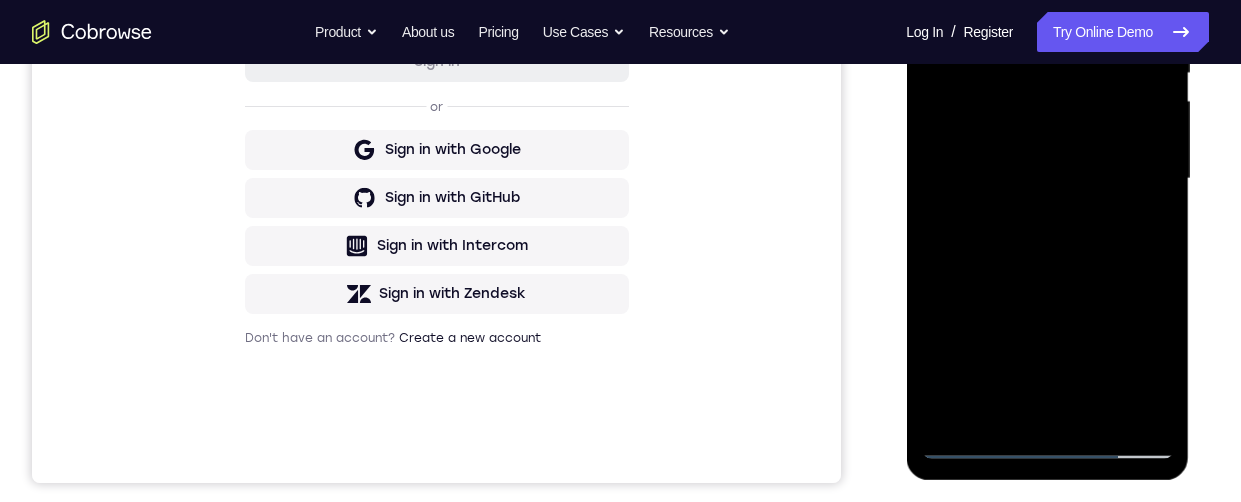 click at bounding box center (1047, 179) 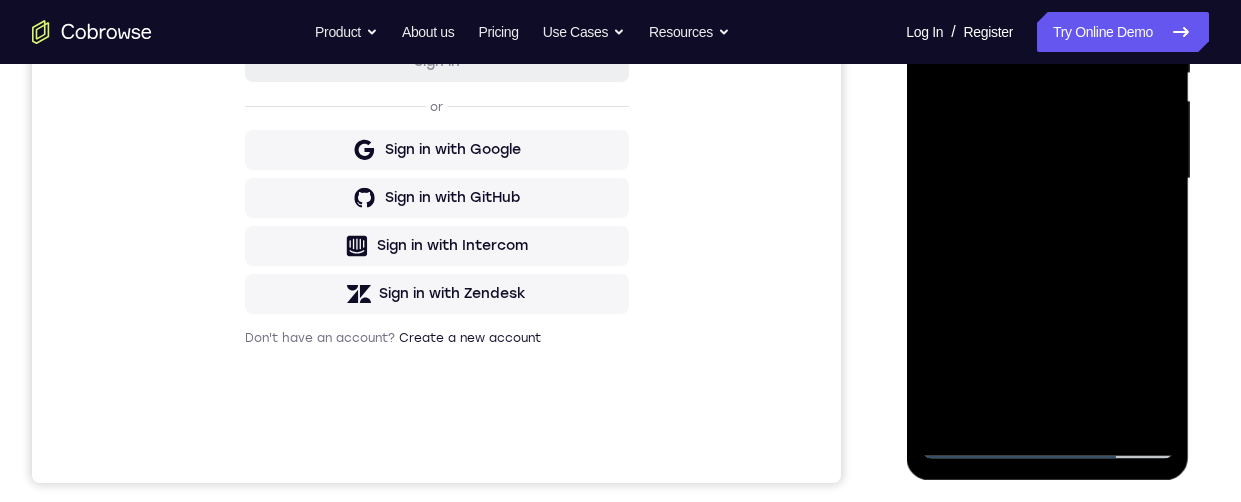 click at bounding box center (1047, 179) 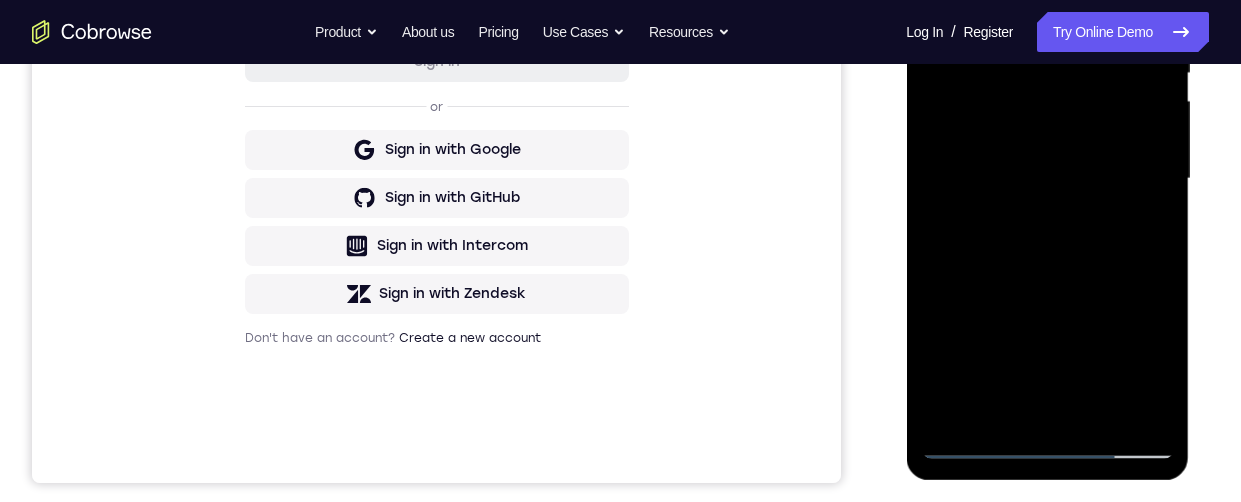click at bounding box center [1047, 179] 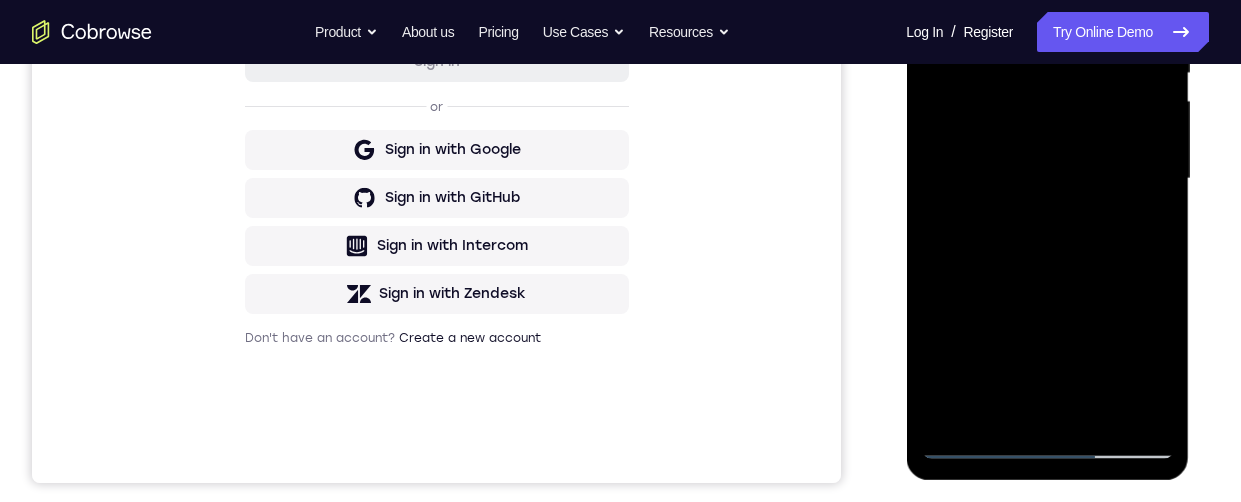 click at bounding box center (1047, 179) 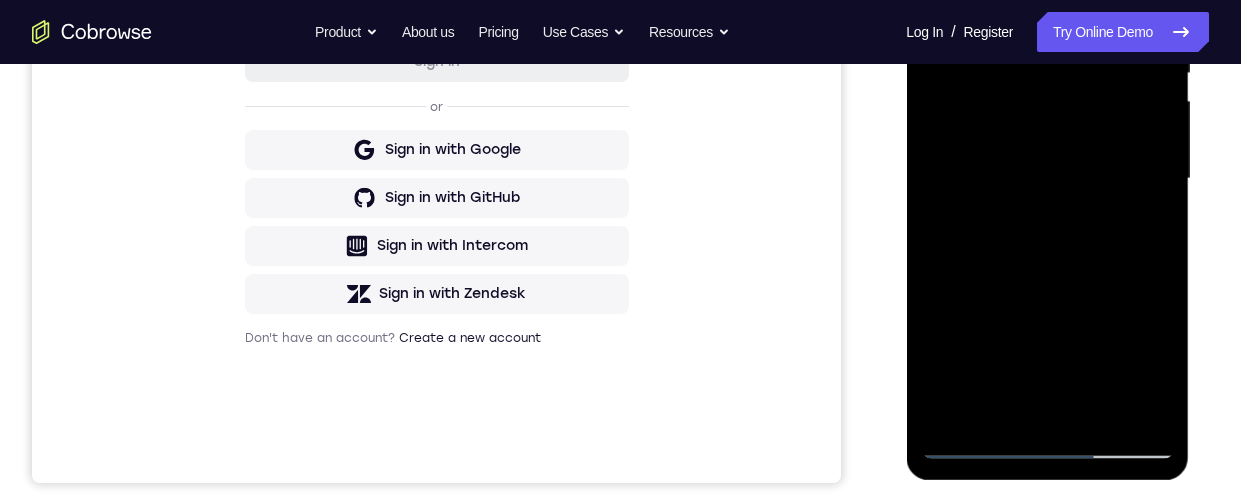 click at bounding box center [1047, 179] 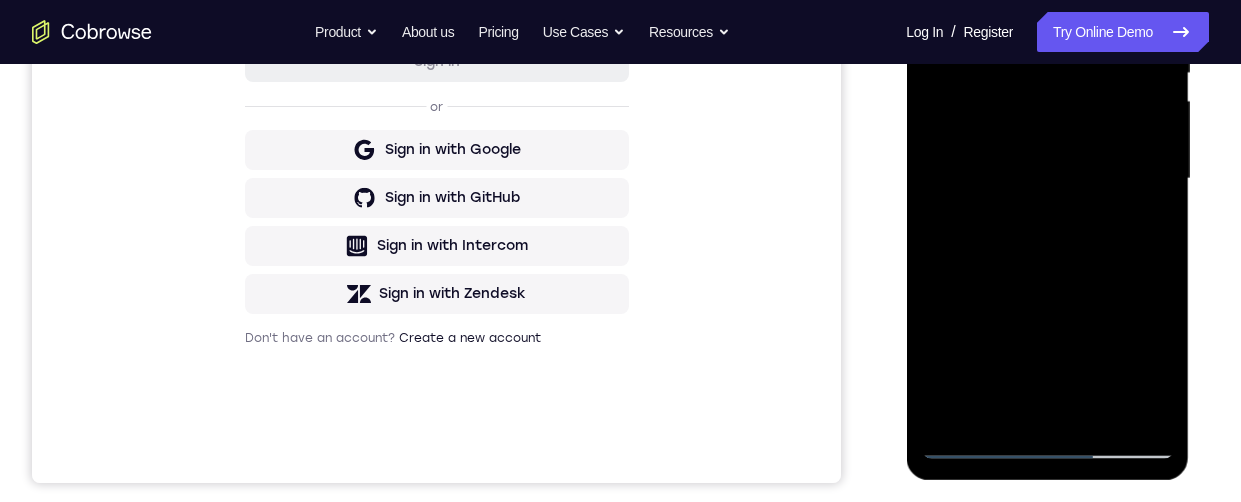 click at bounding box center (1047, 179) 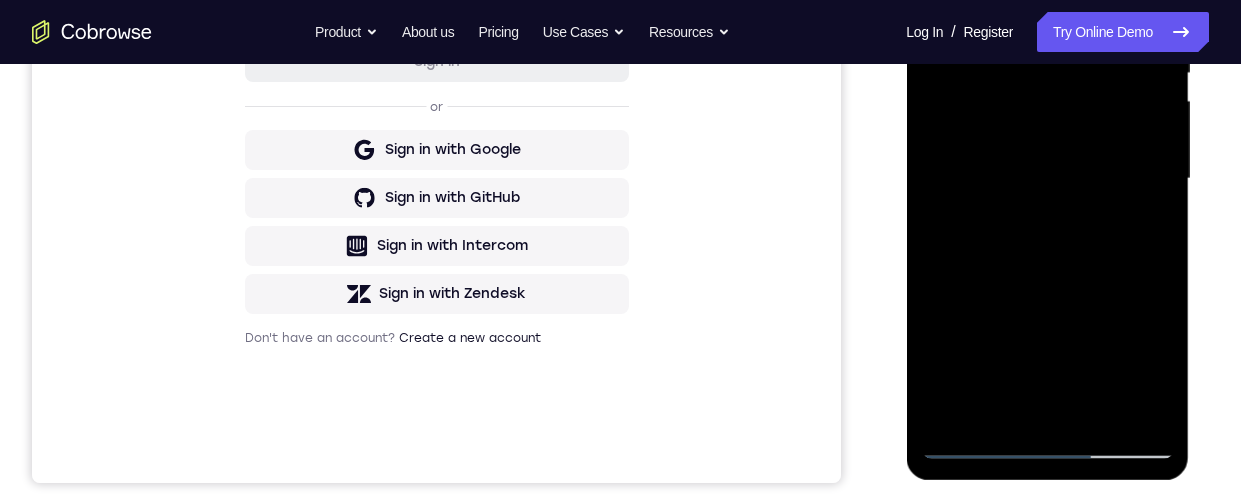 click at bounding box center (1047, 179) 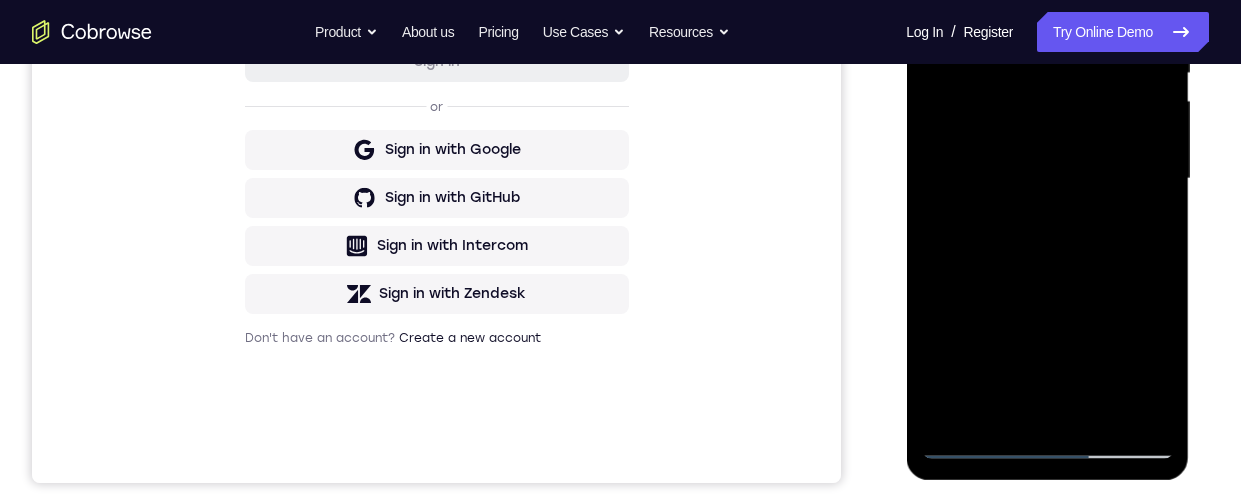click at bounding box center (1047, 179) 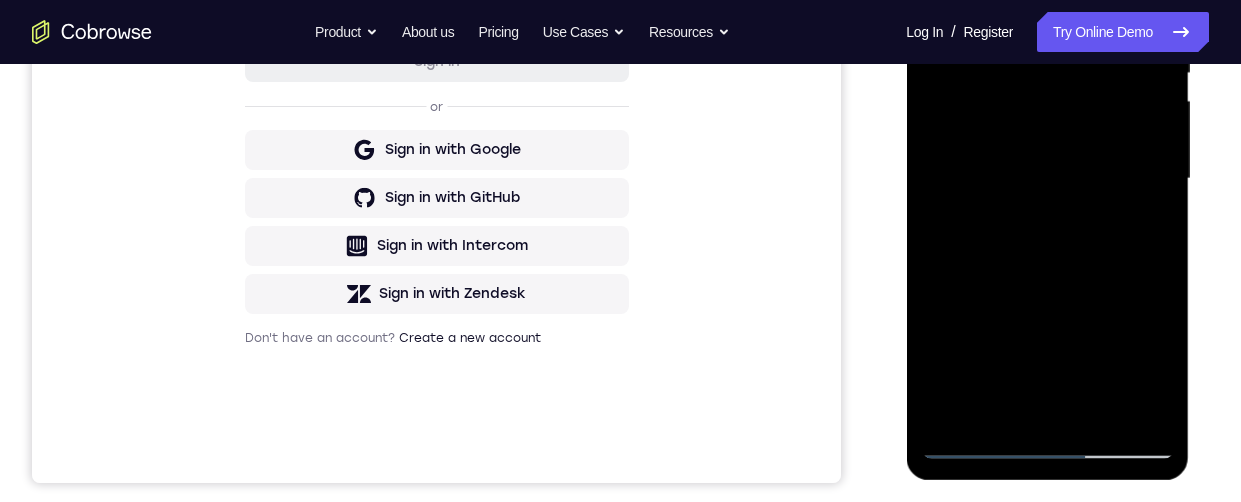 click at bounding box center (1047, 179) 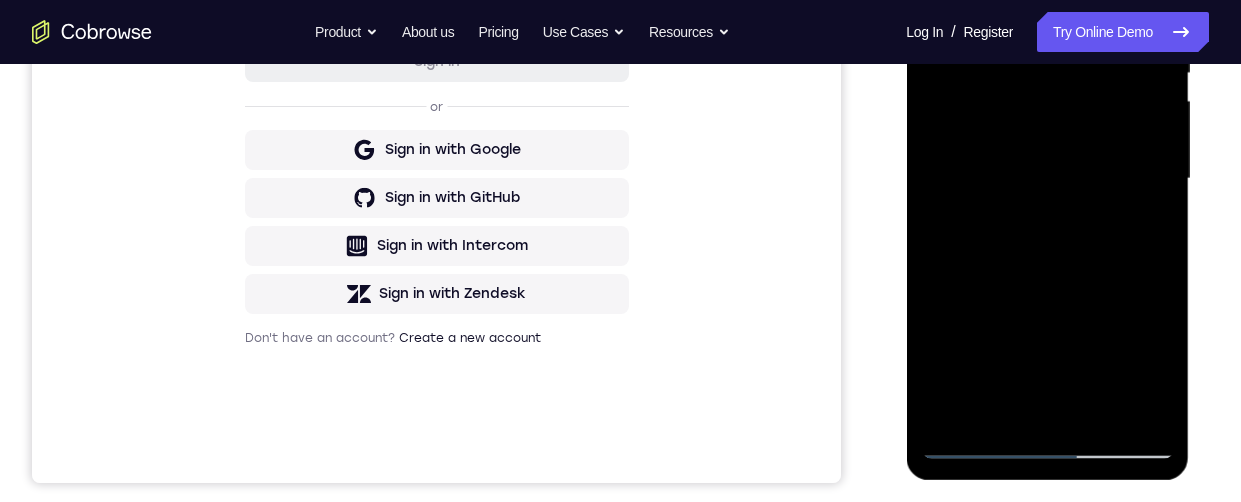 click at bounding box center (1047, 179) 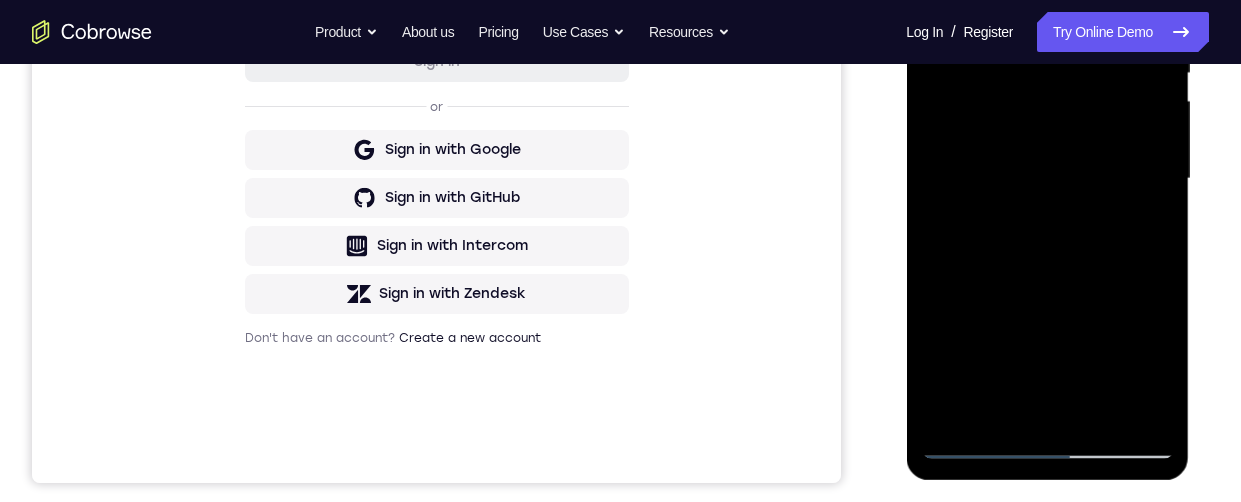 click at bounding box center (1047, 179) 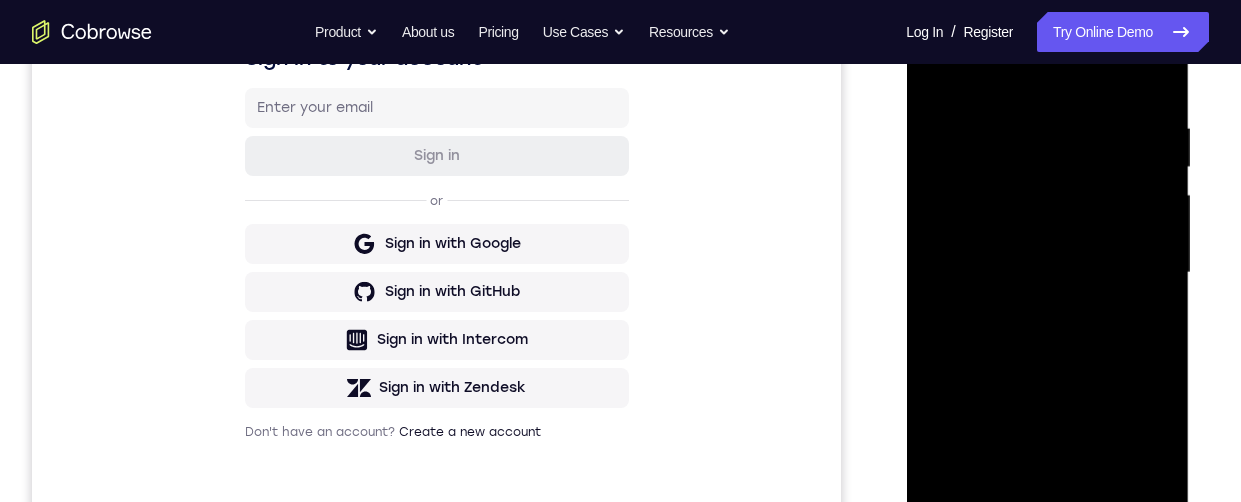 scroll, scrollTop: 328, scrollLeft: 0, axis: vertical 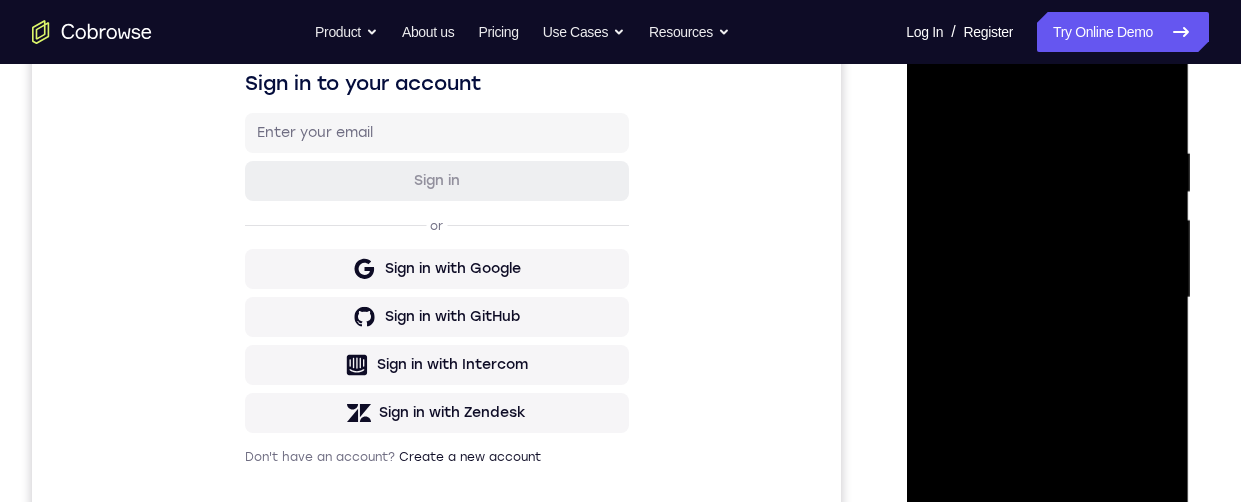 click at bounding box center (1047, 298) 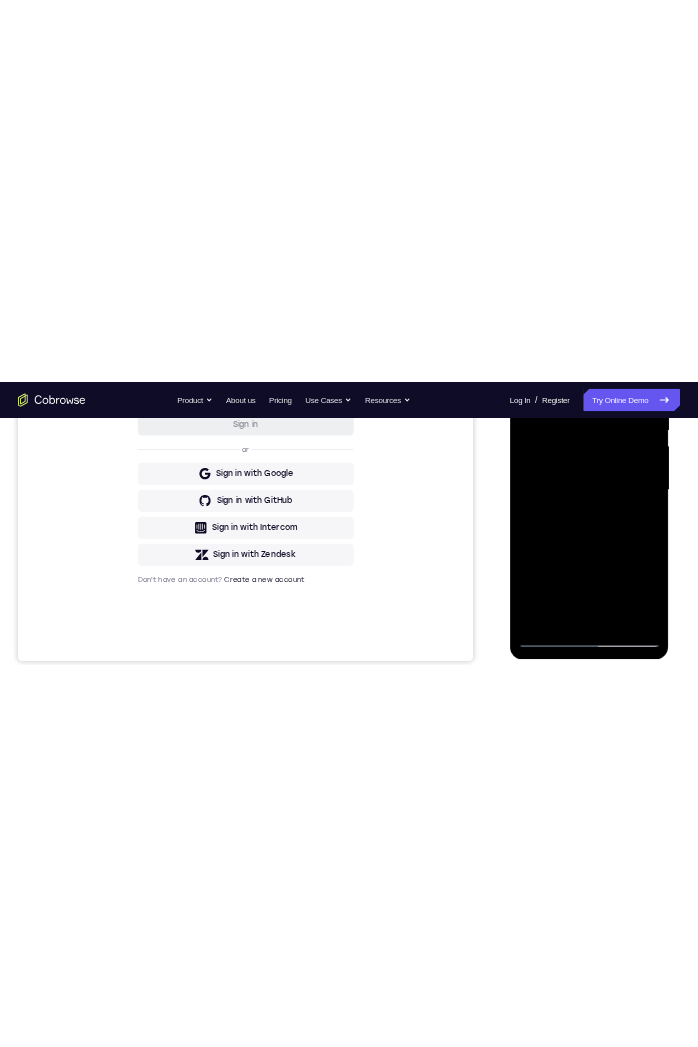 scroll, scrollTop: 433, scrollLeft: 0, axis: vertical 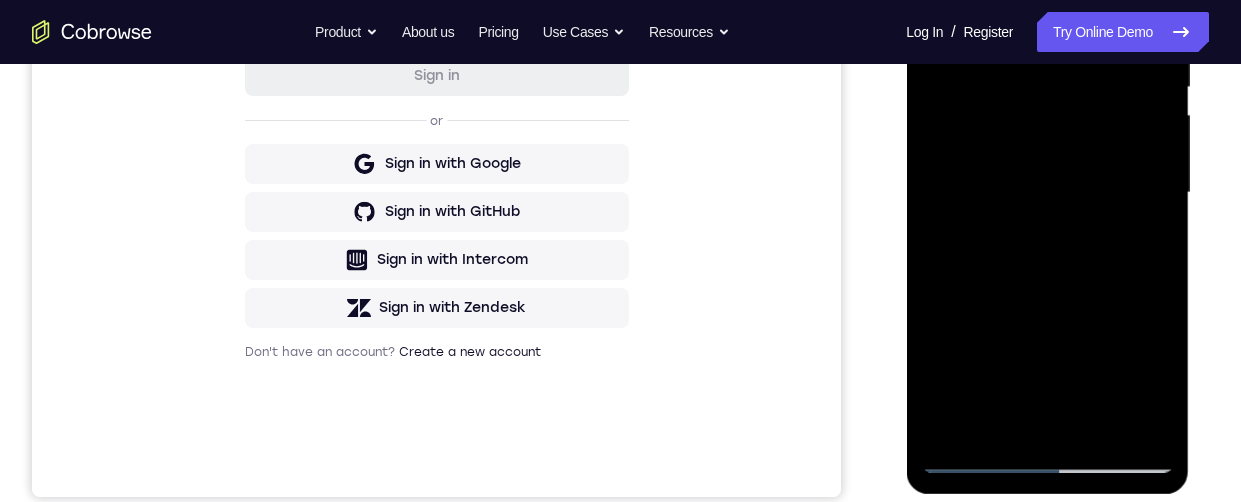 click at bounding box center [1047, 193] 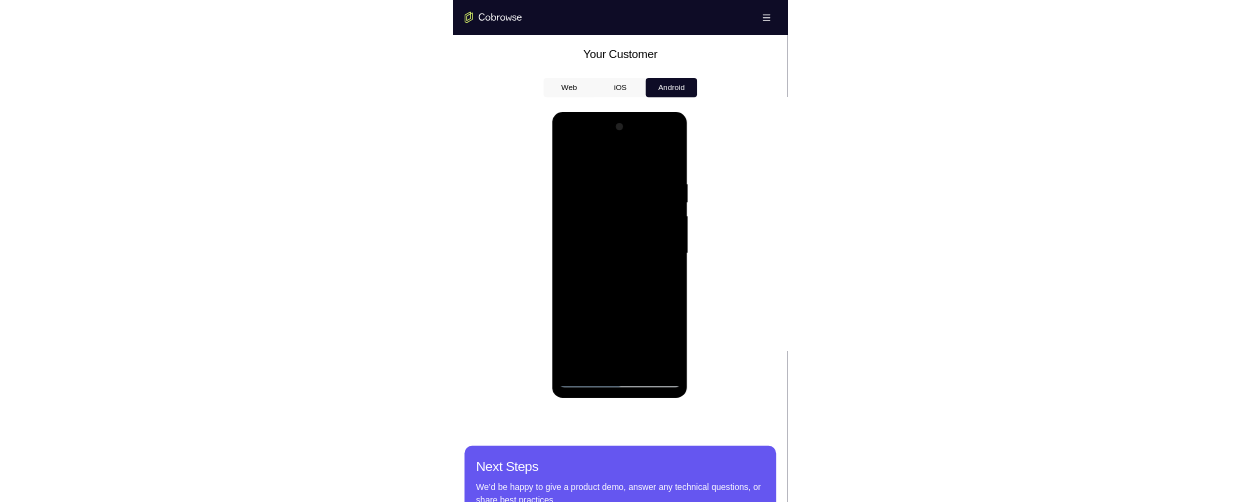 scroll, scrollTop: 862, scrollLeft: 0, axis: vertical 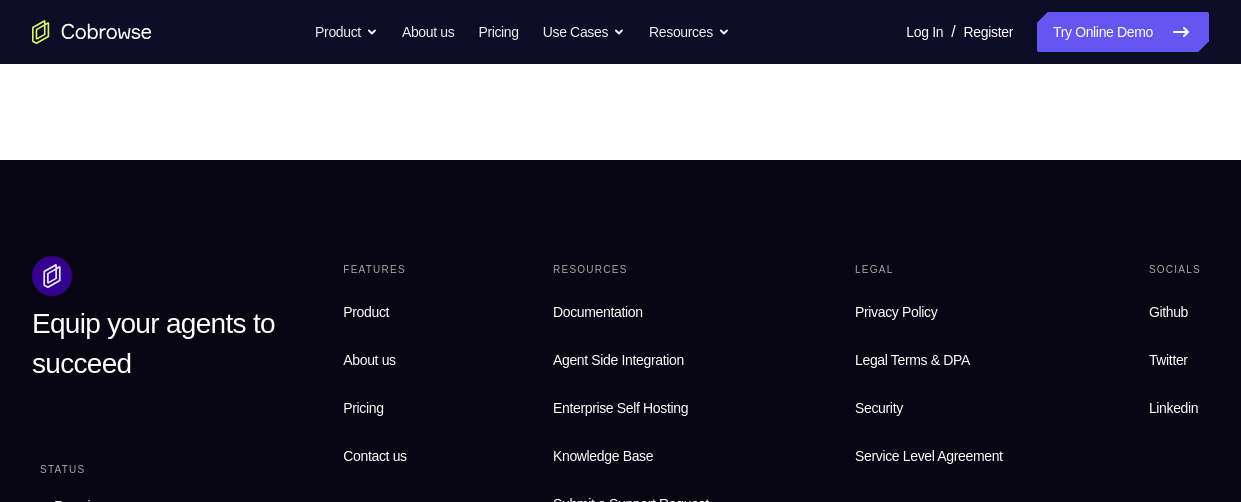 click at bounding box center (1172, -331) 